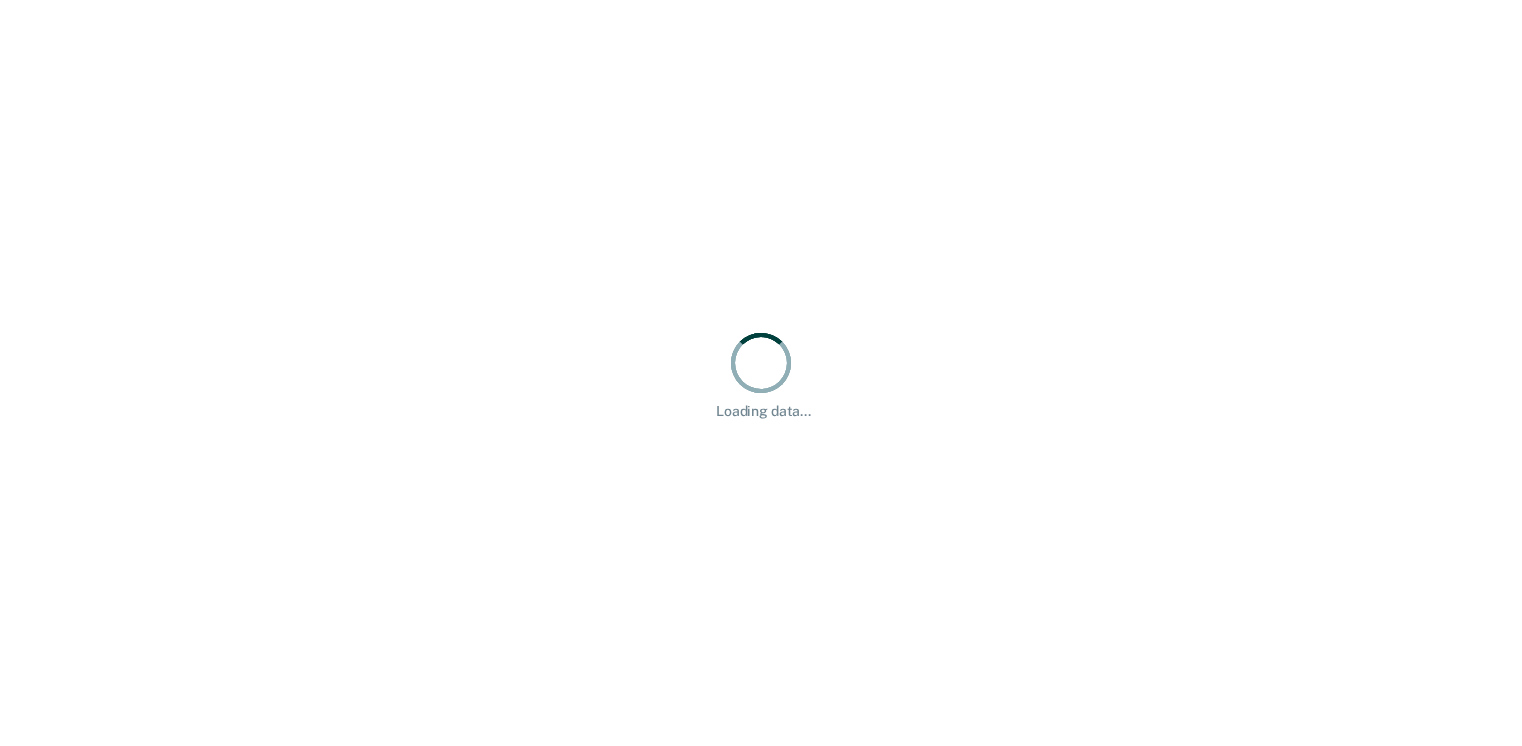 scroll, scrollTop: 0, scrollLeft: 0, axis: both 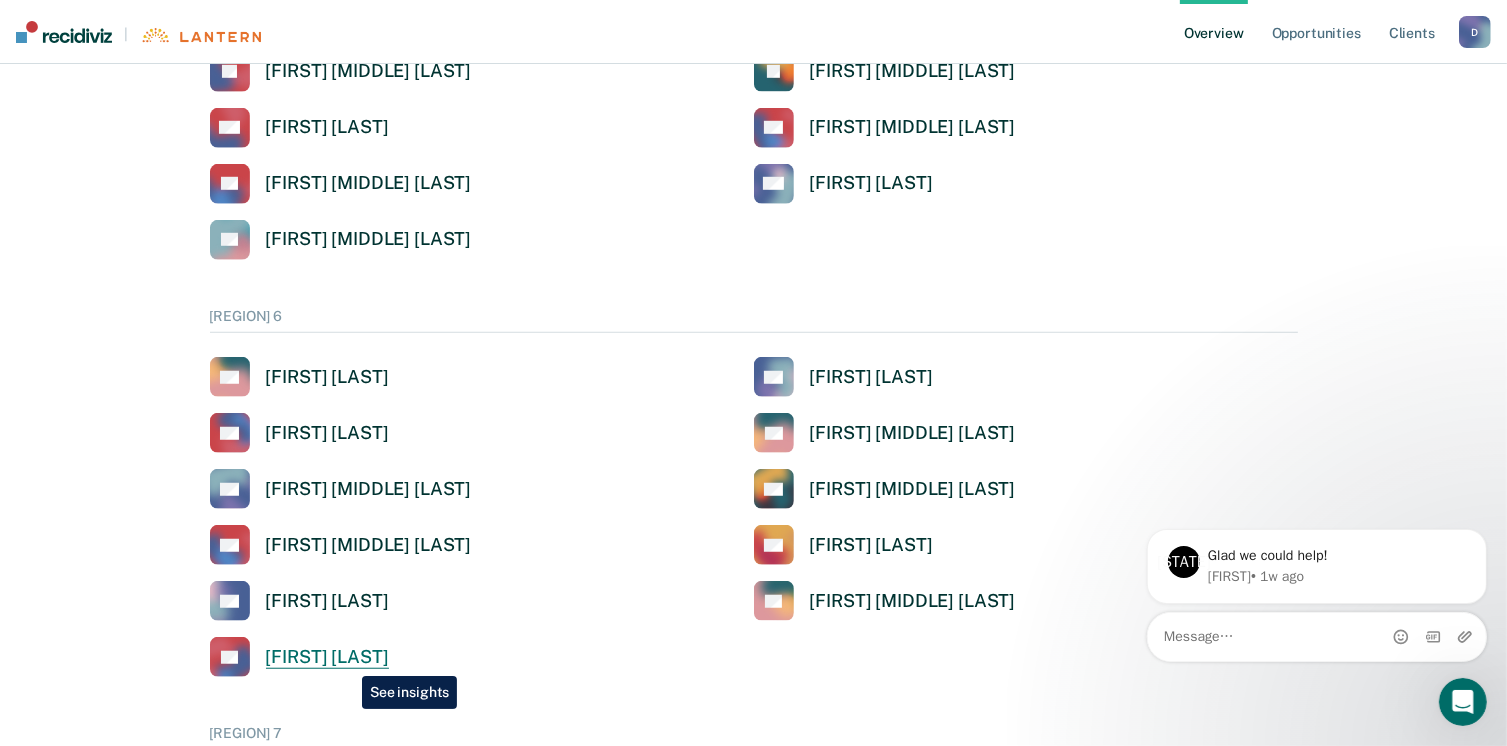 click on "[FIRST] [LAST]" at bounding box center [327, 657] 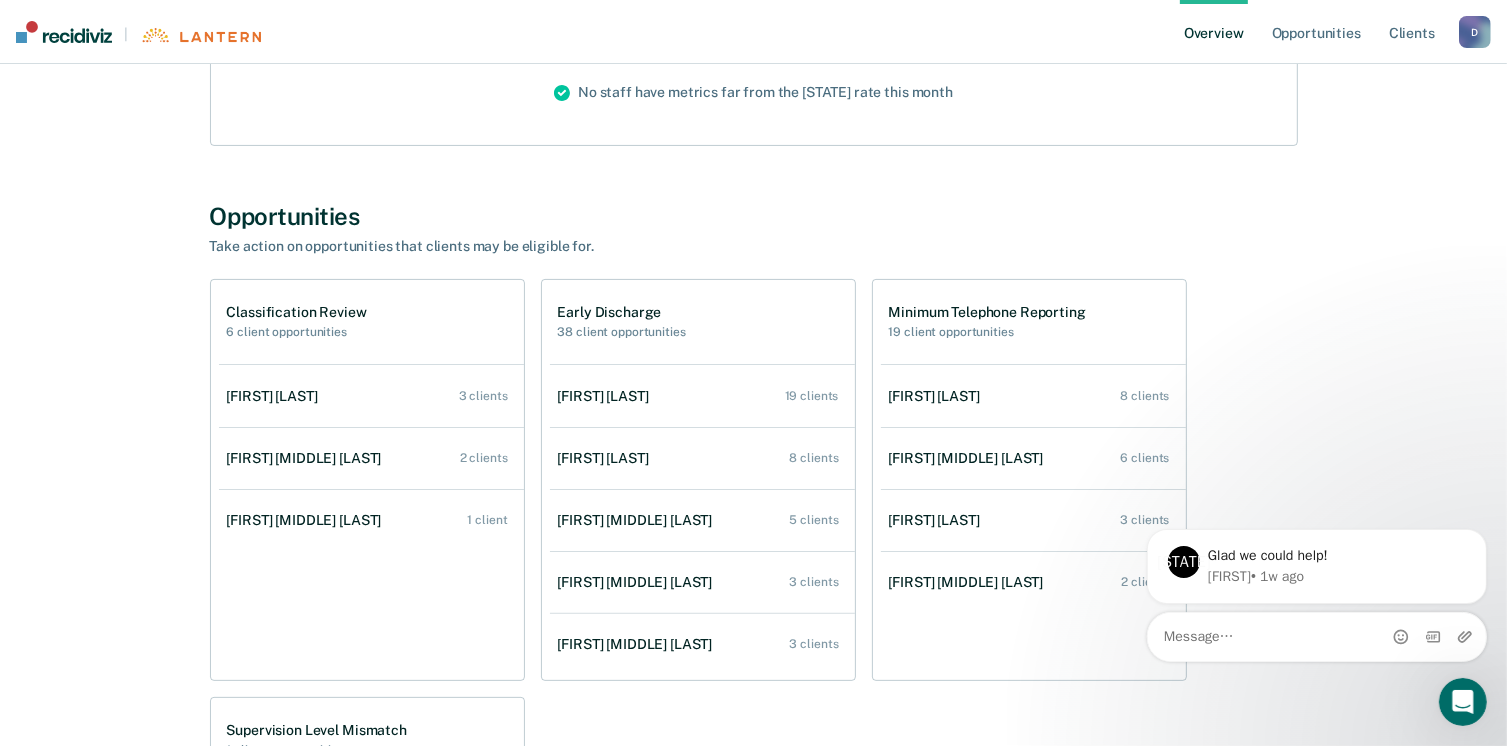 scroll, scrollTop: 318, scrollLeft: 0, axis: vertical 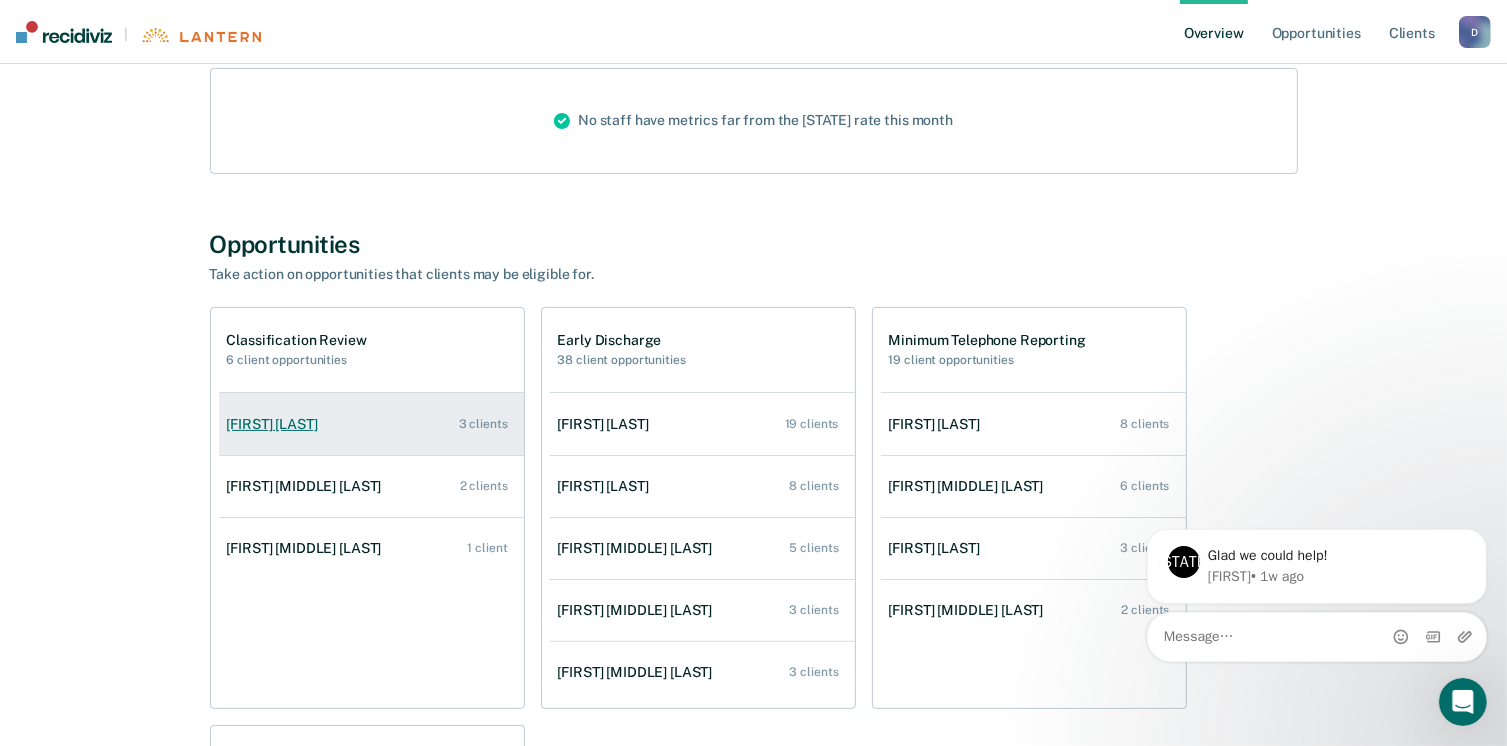click on "[FIRST] [LAST]" at bounding box center (276, 424) 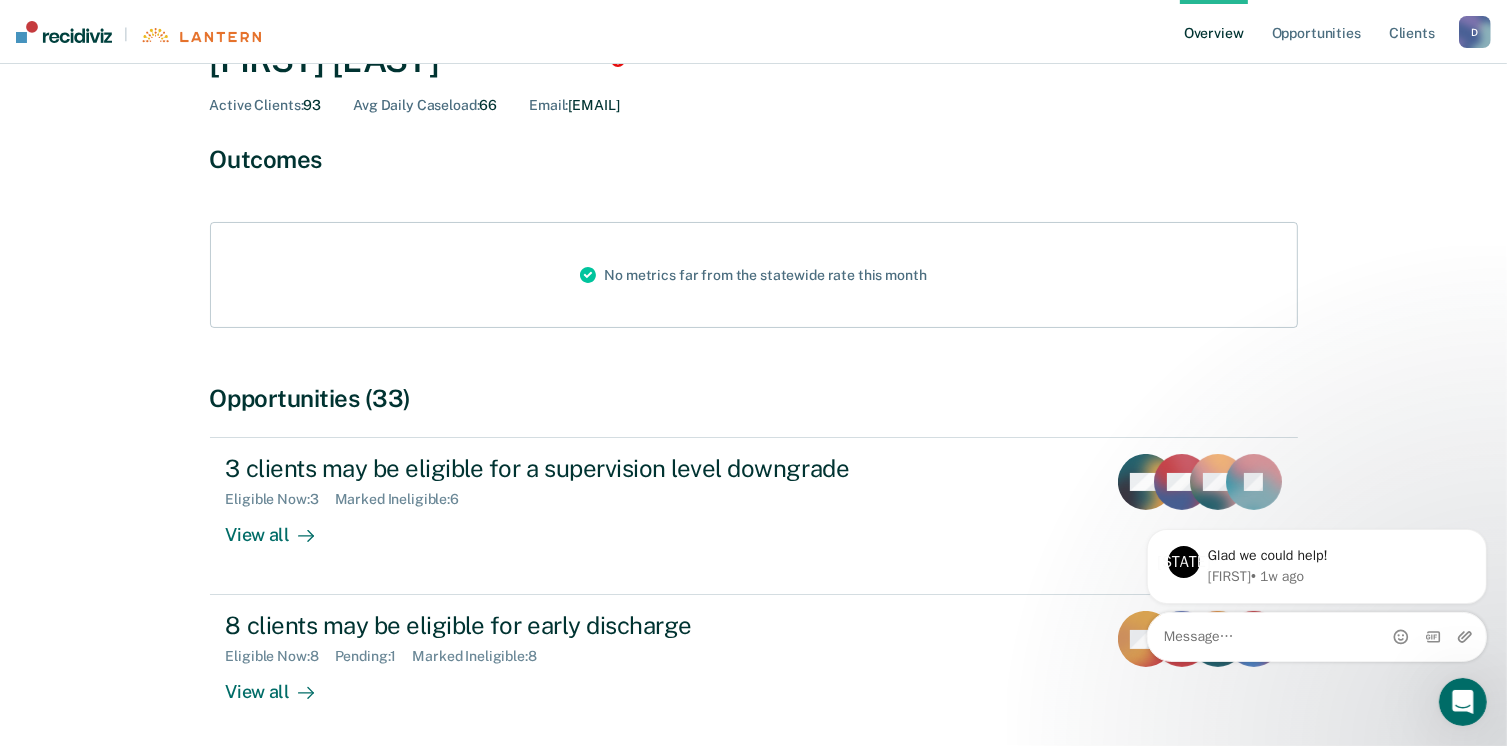 scroll, scrollTop: 300, scrollLeft: 0, axis: vertical 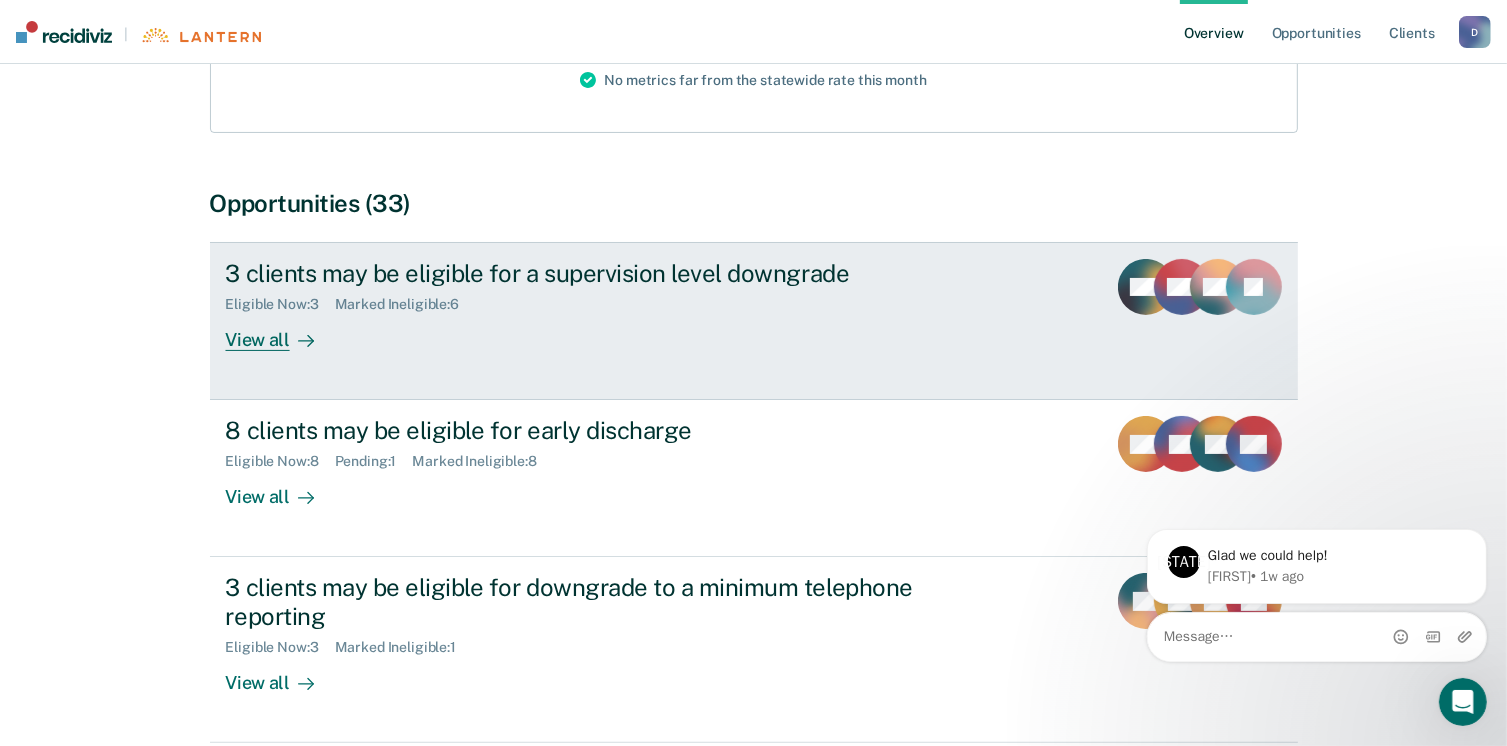click on "3 clients may be eligible for a supervision level downgrade" at bounding box center (577, 273) 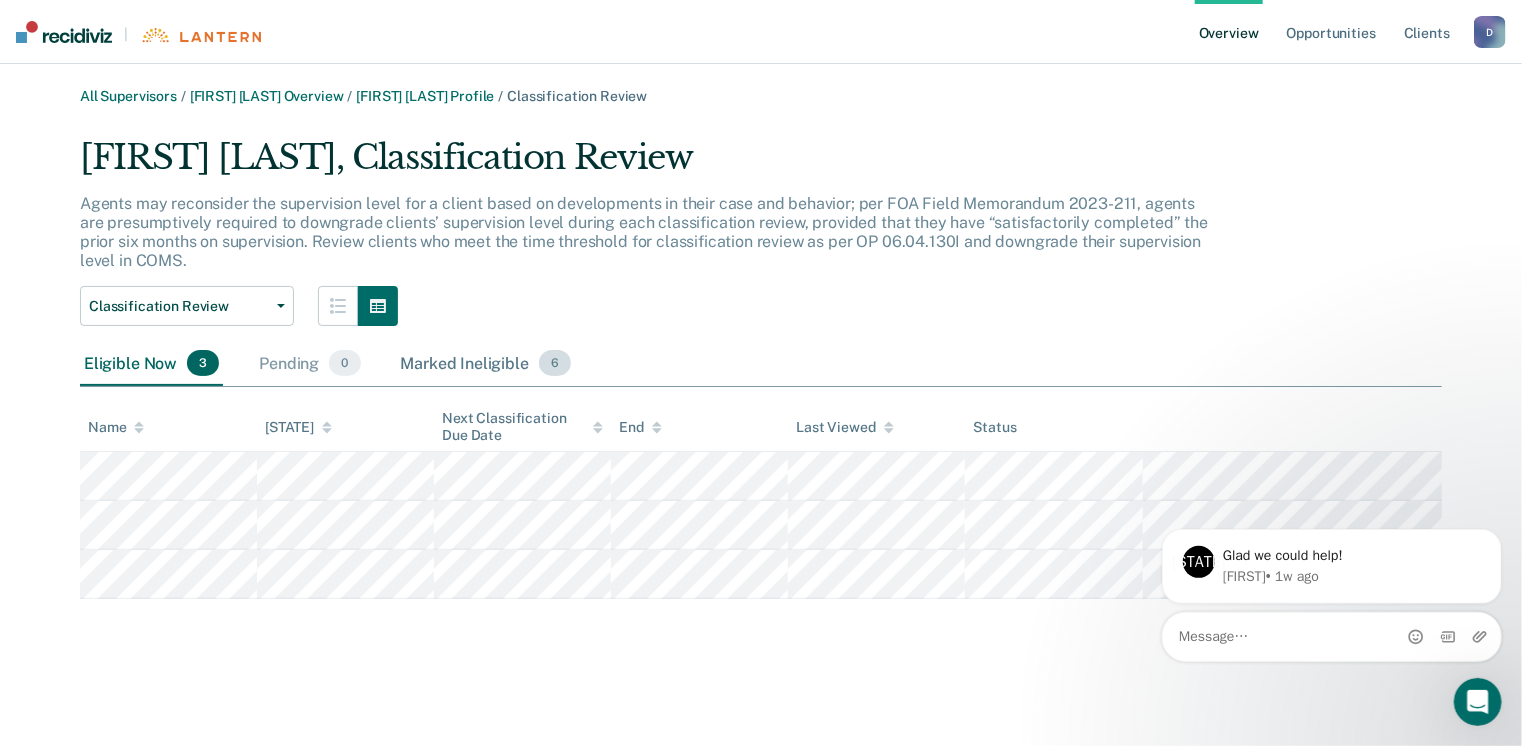 click on "Marked Ineligible 6" at bounding box center [486, 364] 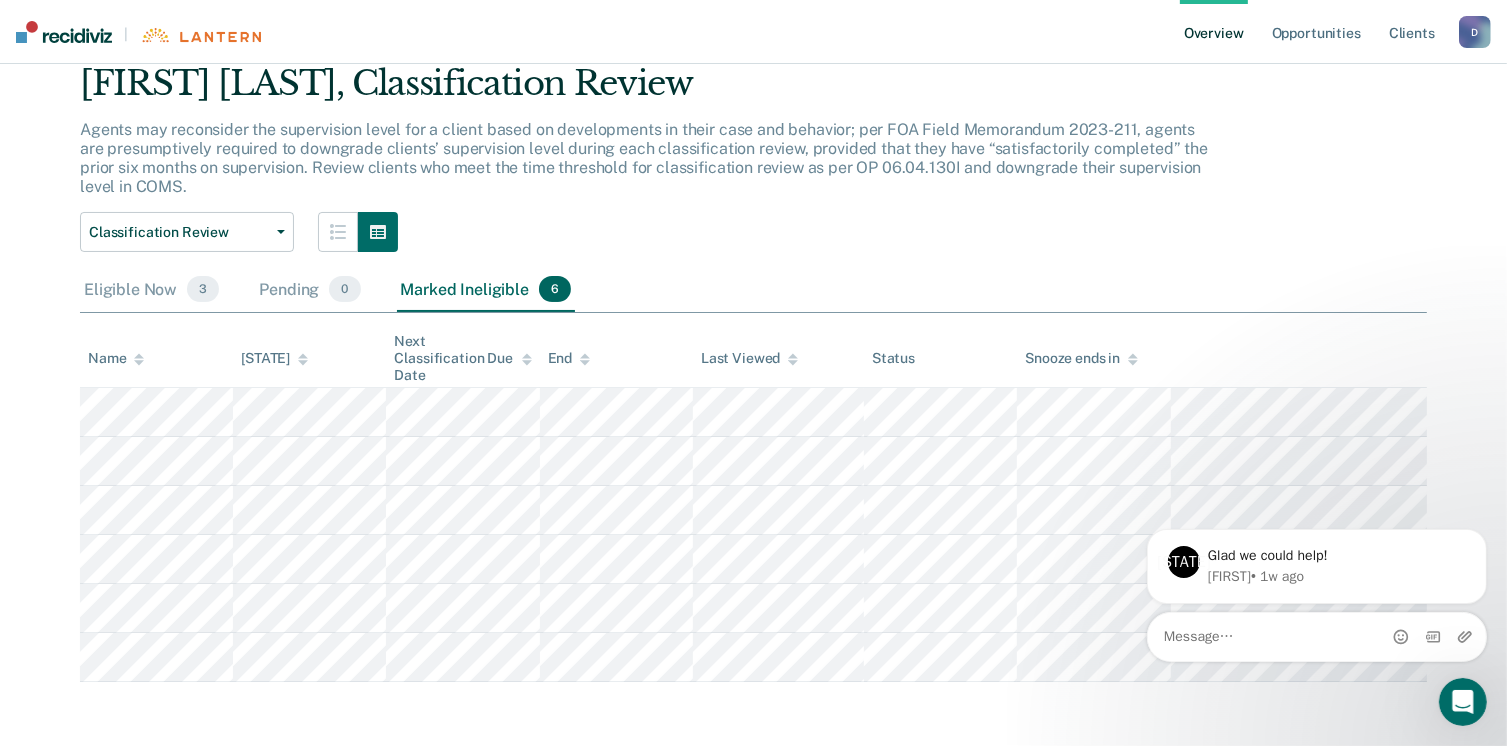scroll, scrollTop: 0, scrollLeft: 0, axis: both 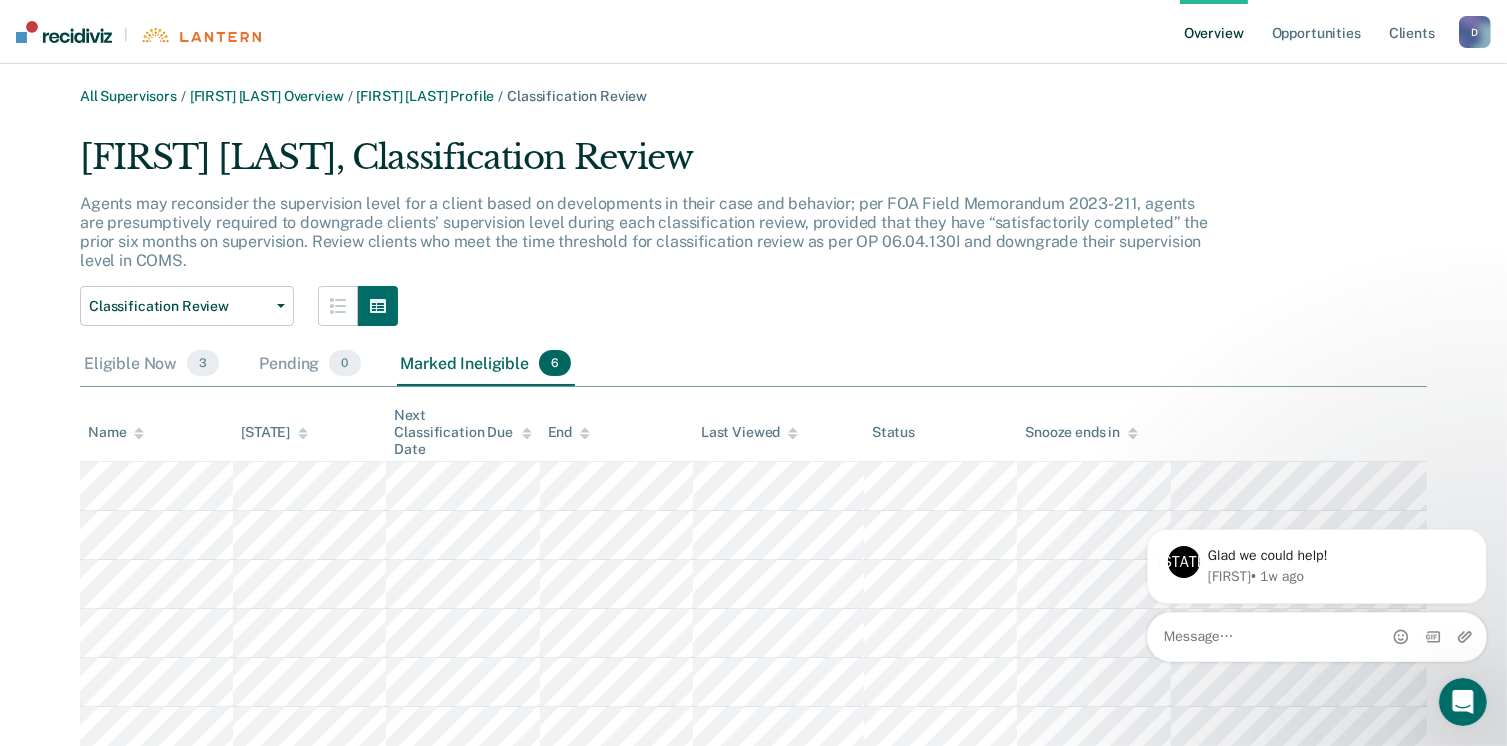 click on "Overview" at bounding box center [1214, 32] 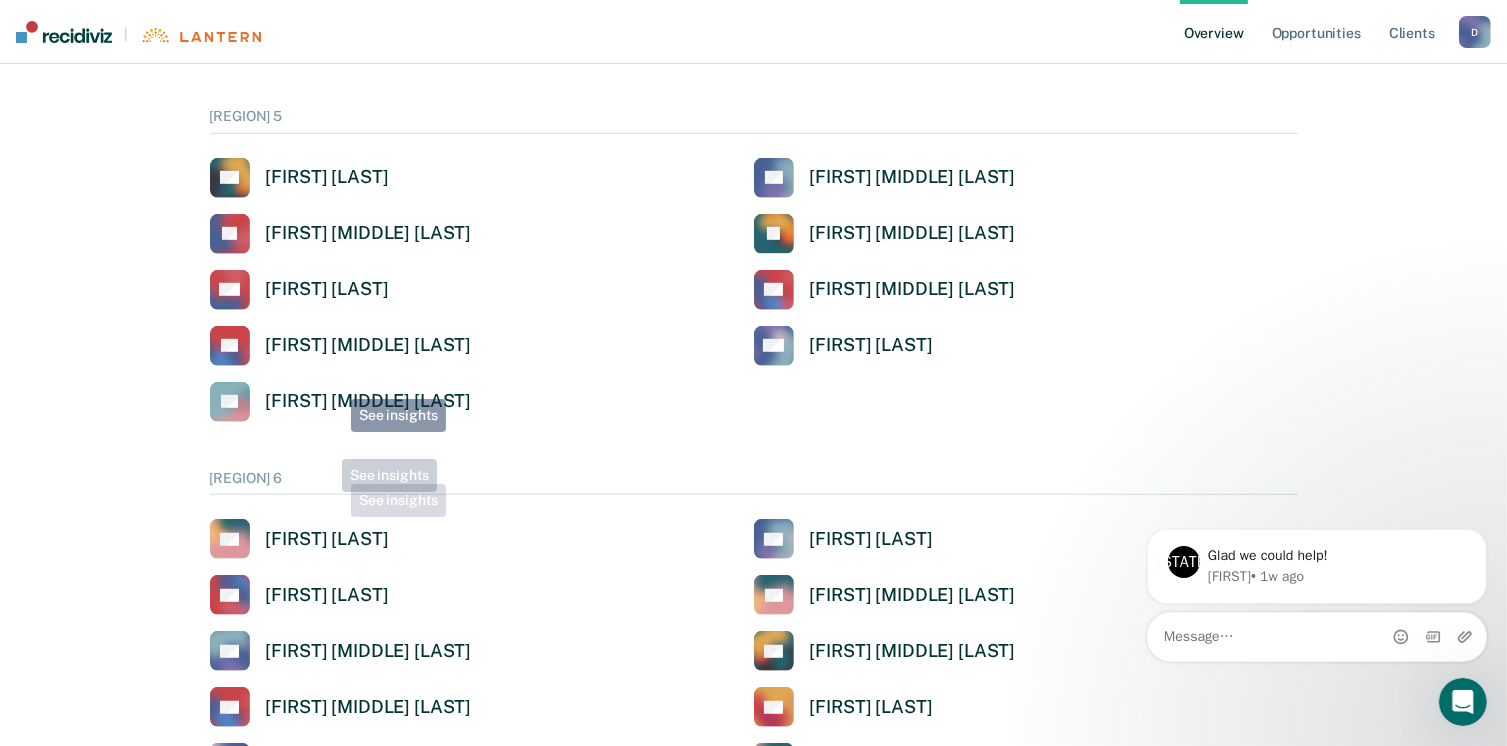 scroll, scrollTop: 1500, scrollLeft: 0, axis: vertical 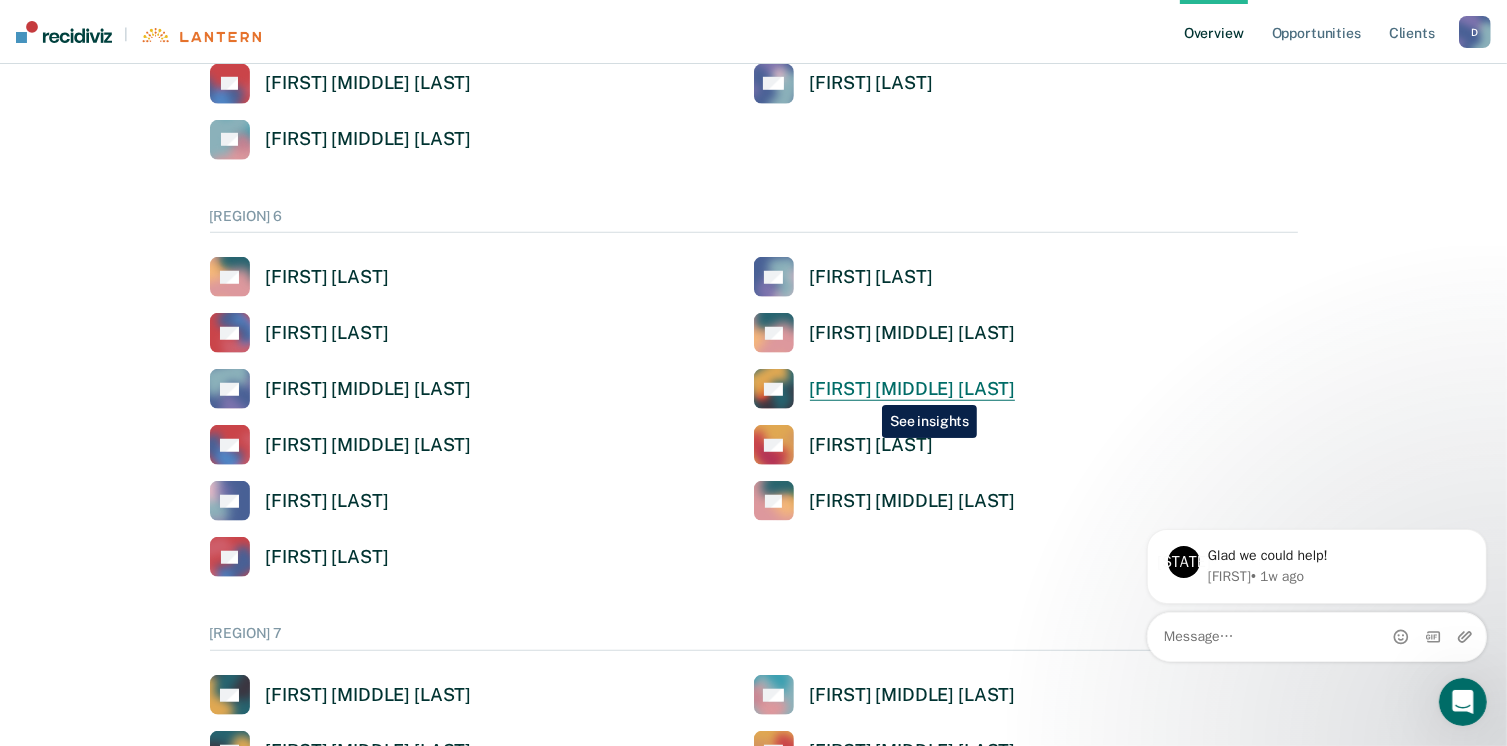 click on "[FIRST] [MIDDLE] [LAST]" at bounding box center (913, 389) 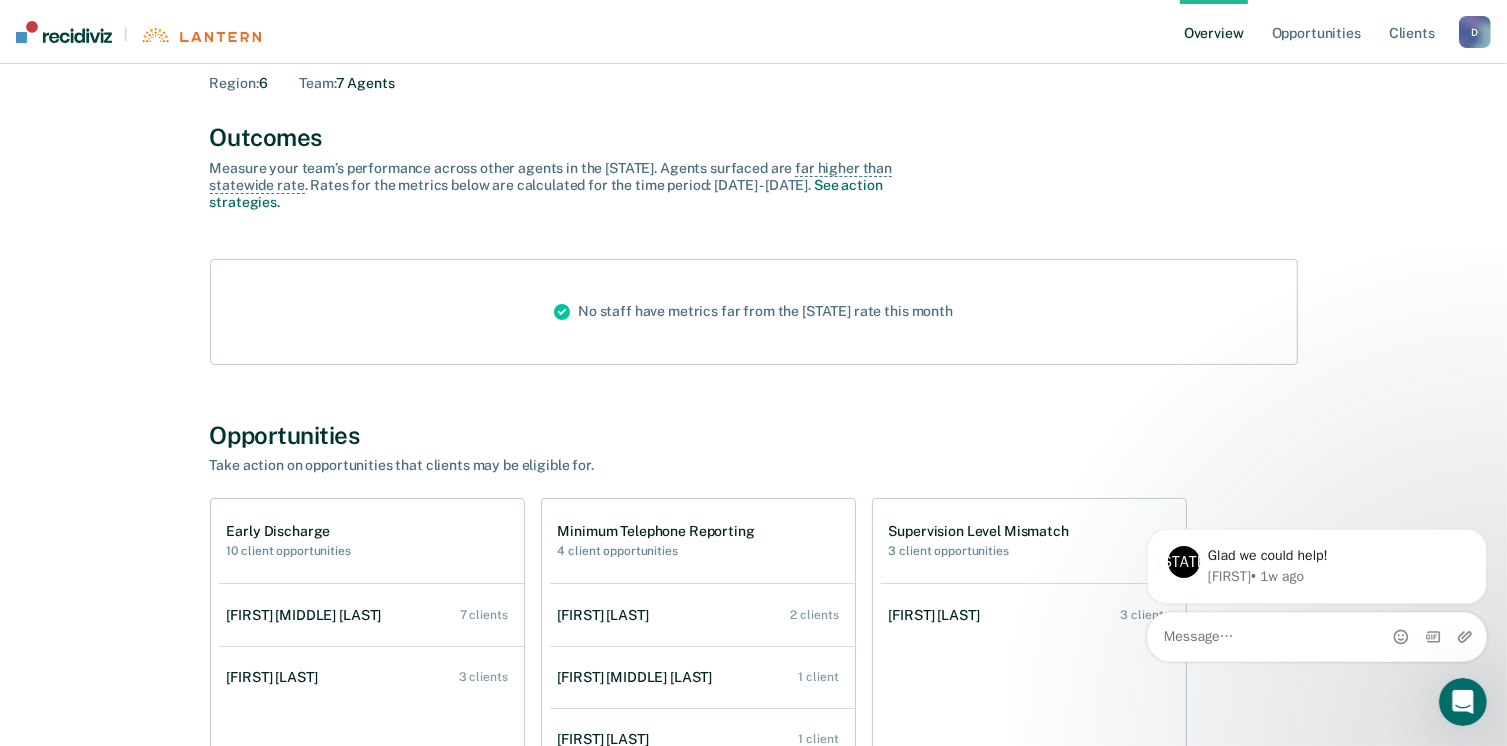 scroll, scrollTop: 400, scrollLeft: 0, axis: vertical 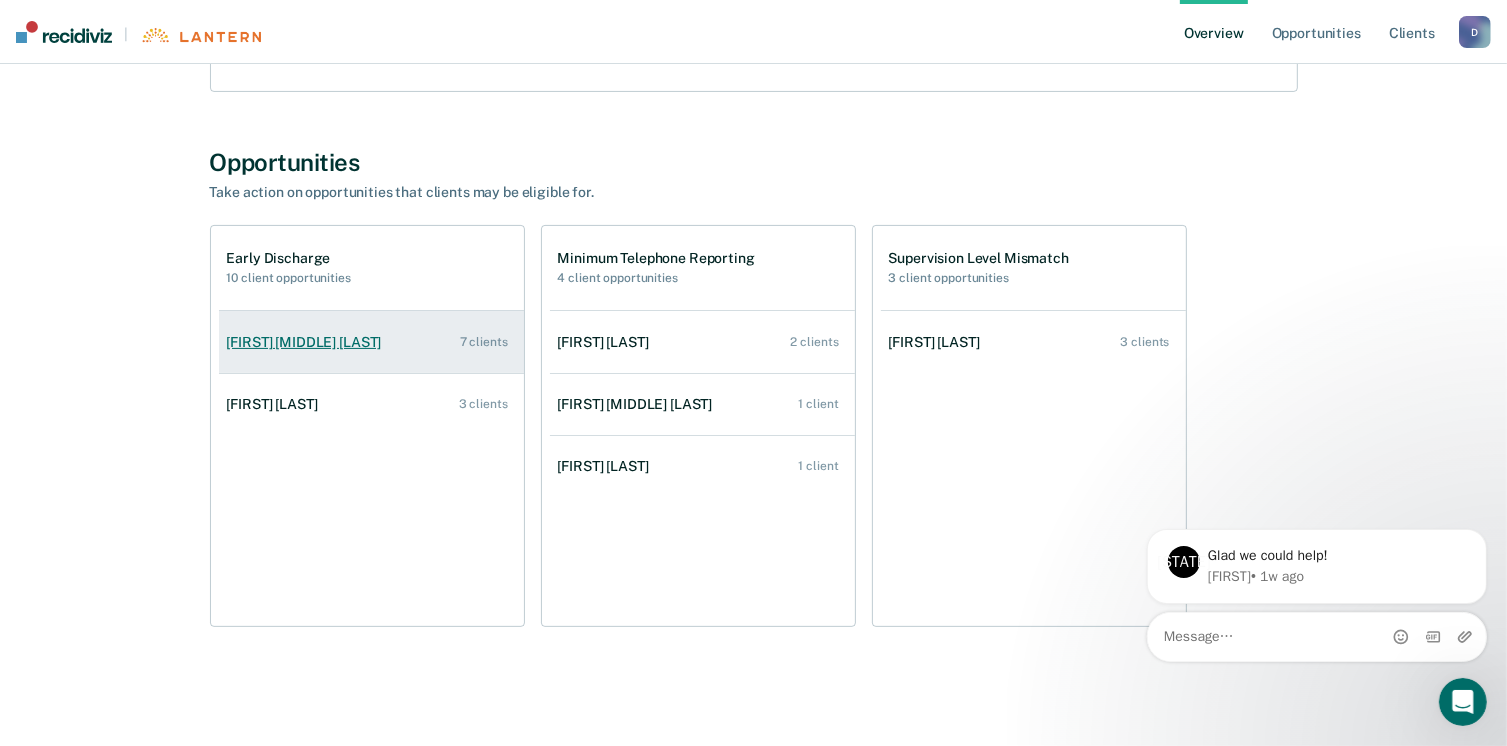 click on "[FIRST] [MIDDLE] [LAST]" at bounding box center [308, 342] 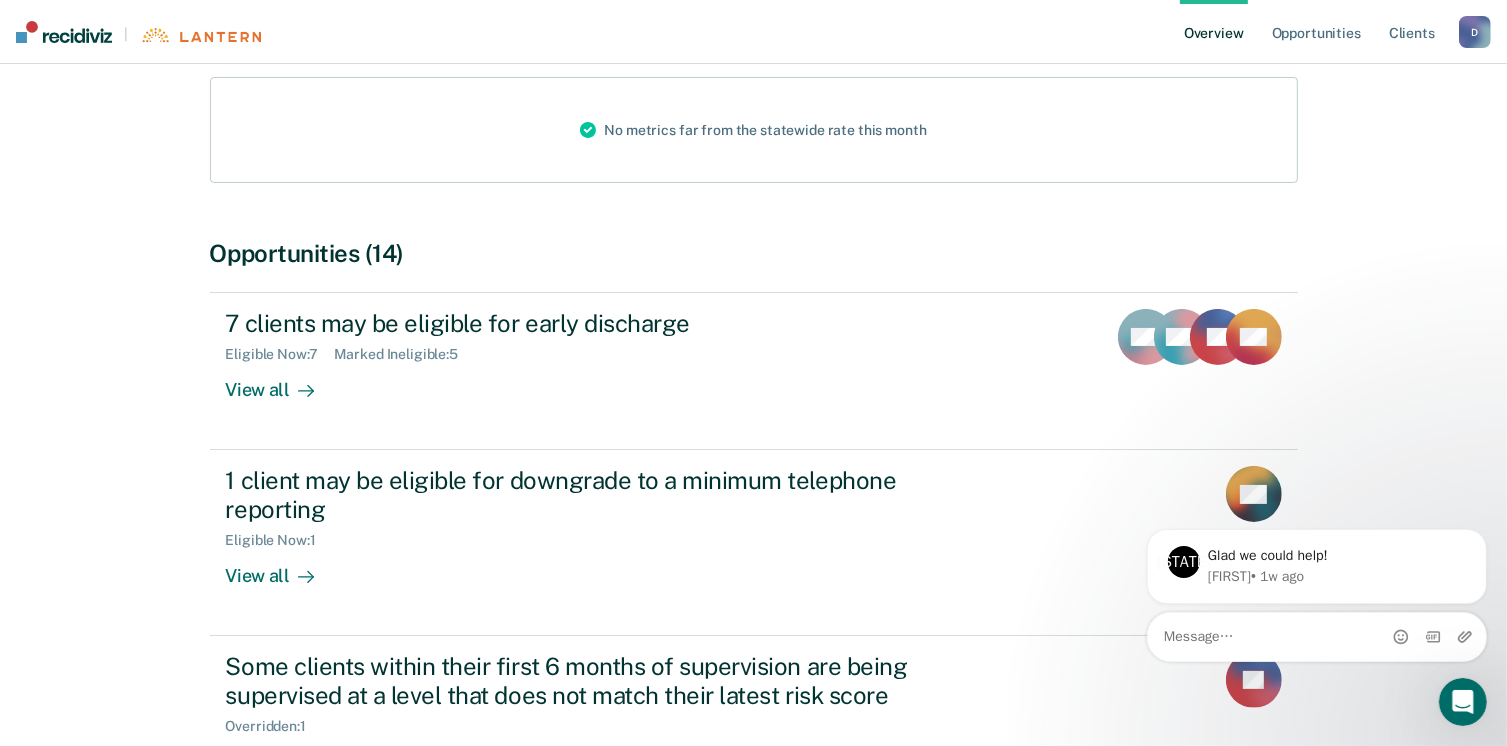 scroll, scrollTop: 300, scrollLeft: 0, axis: vertical 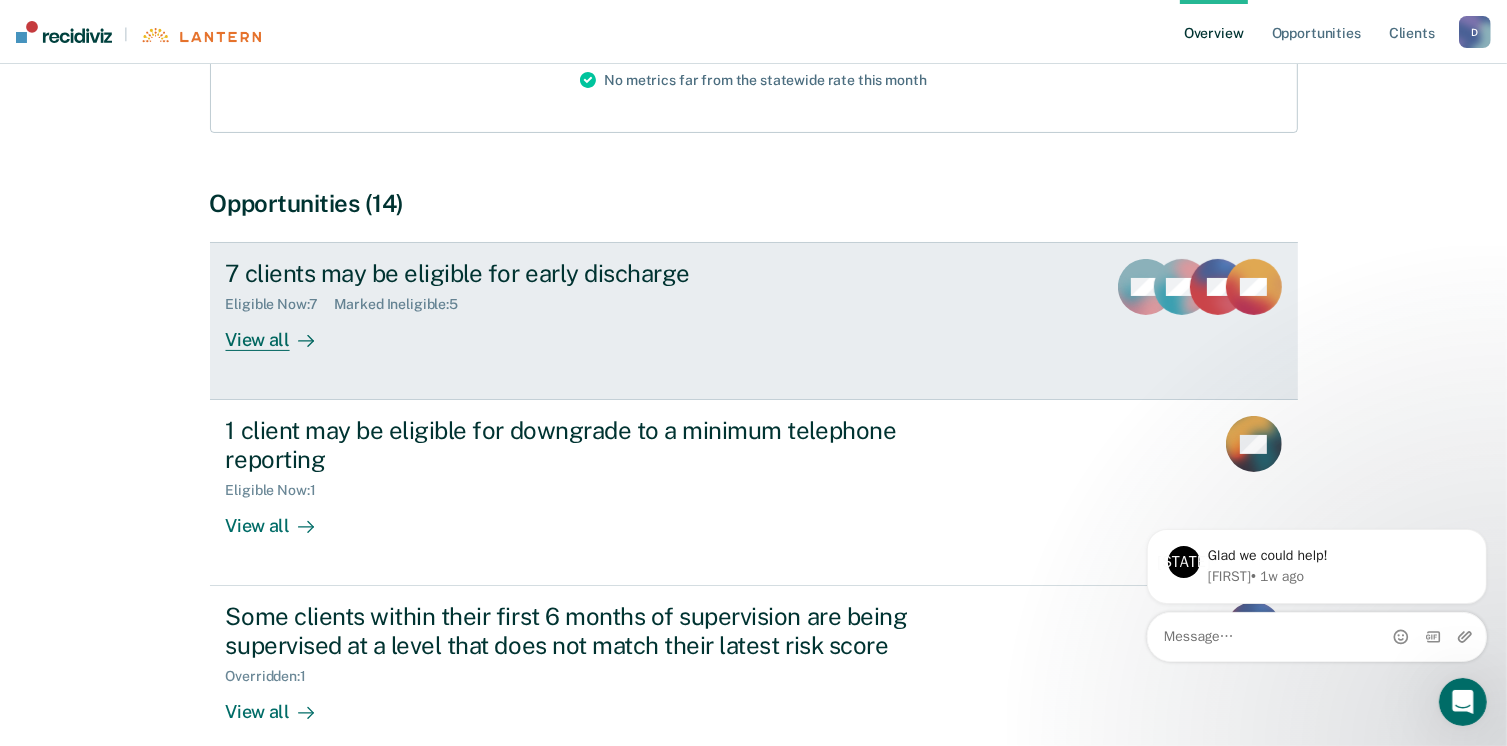 click on "View all" at bounding box center [282, 332] 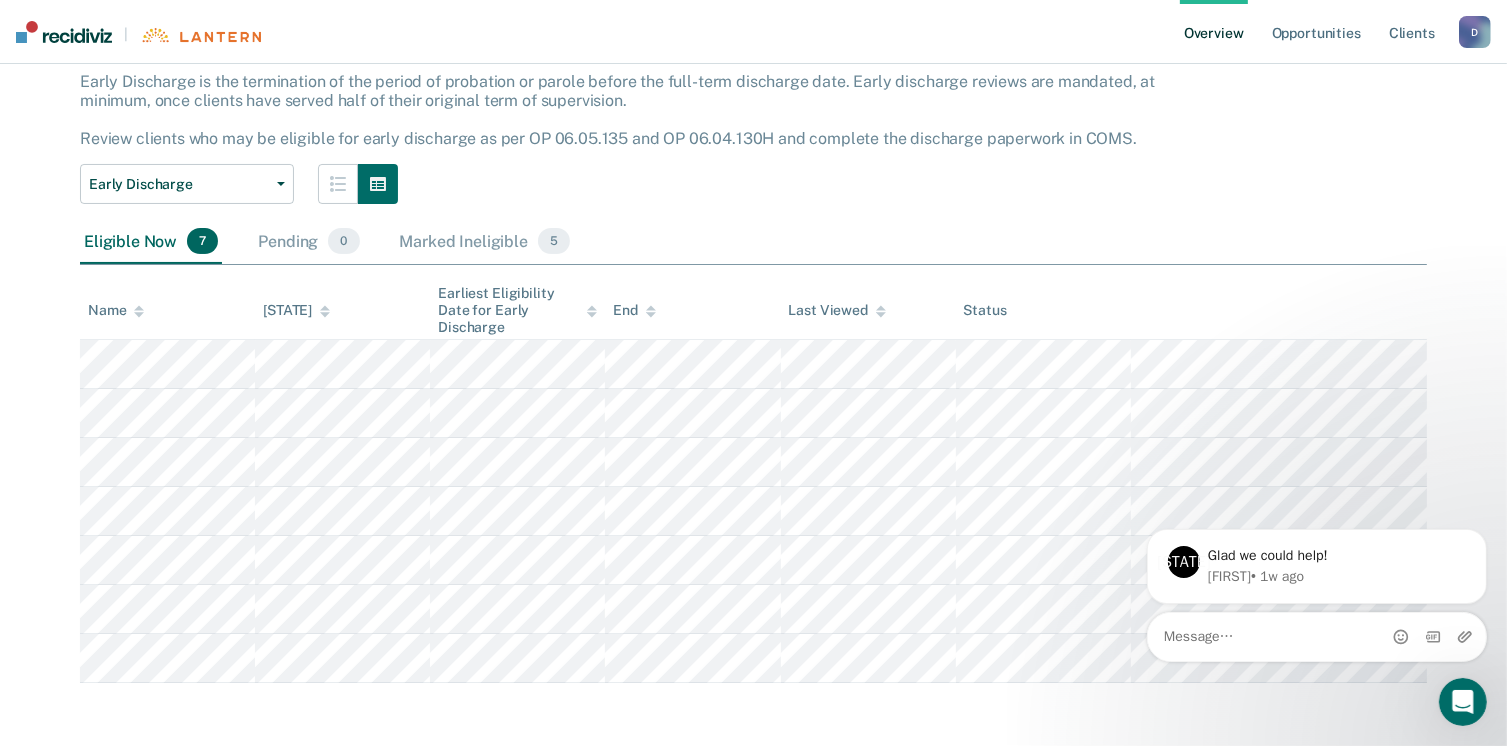 scroll, scrollTop: 0, scrollLeft: 0, axis: both 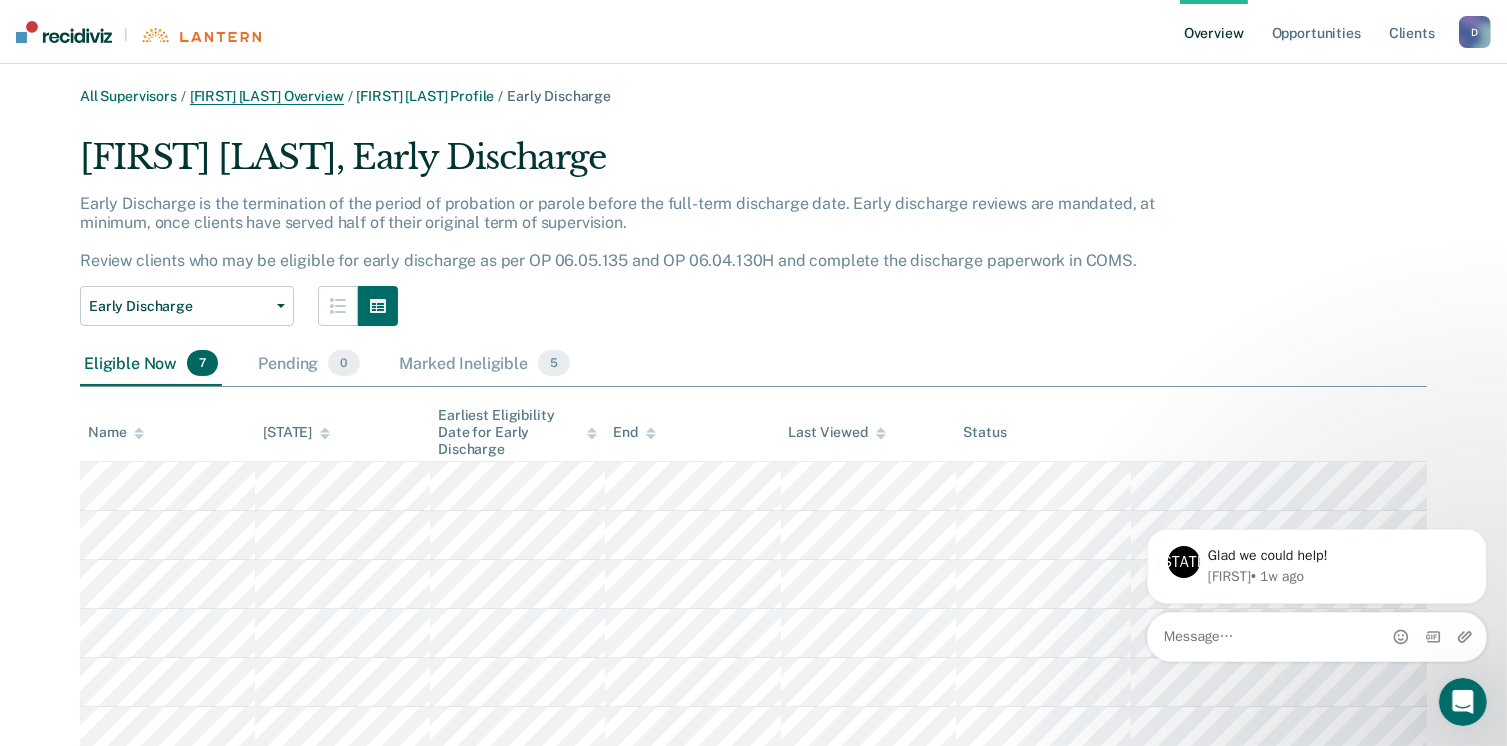 click on "[FIRST] [LAST] Overview" at bounding box center [267, 96] 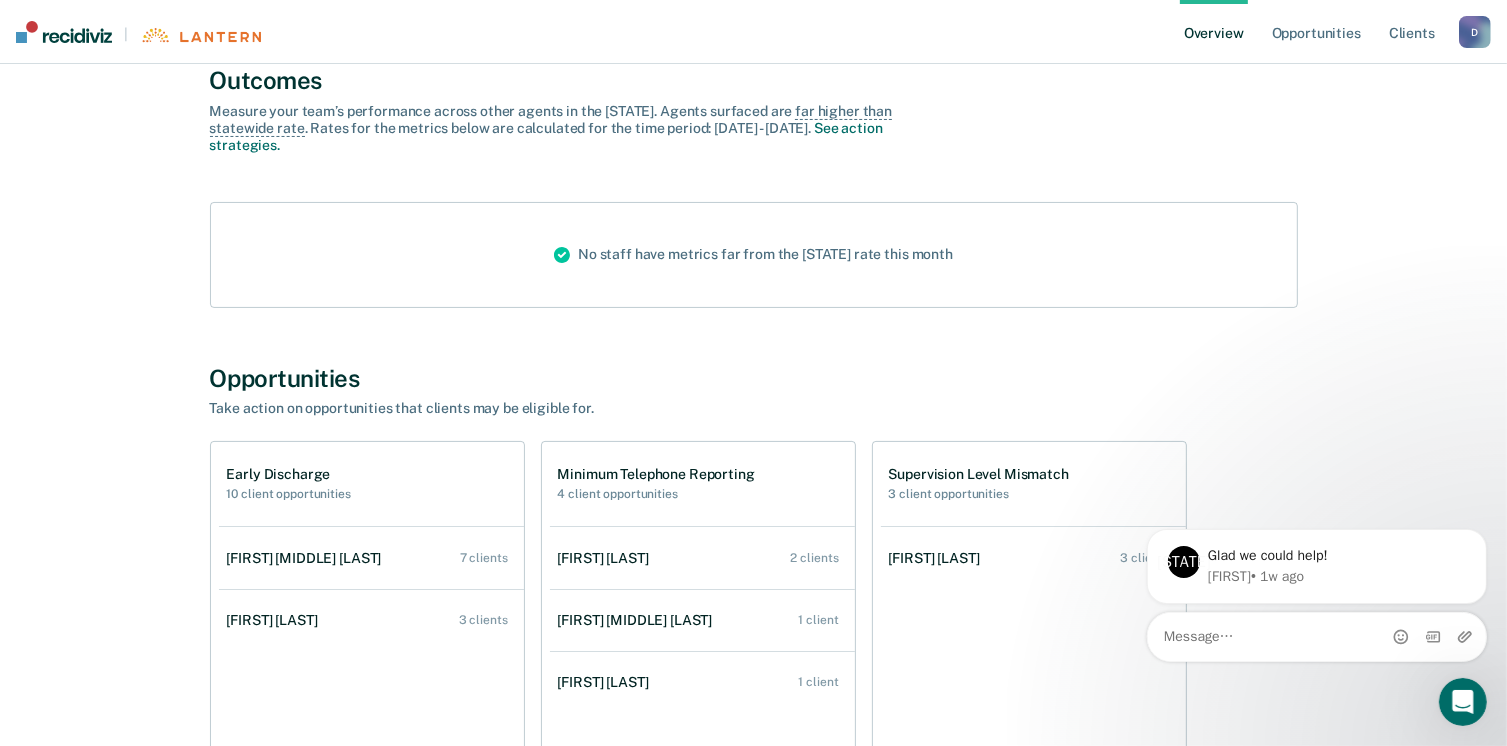 scroll, scrollTop: 400, scrollLeft: 0, axis: vertical 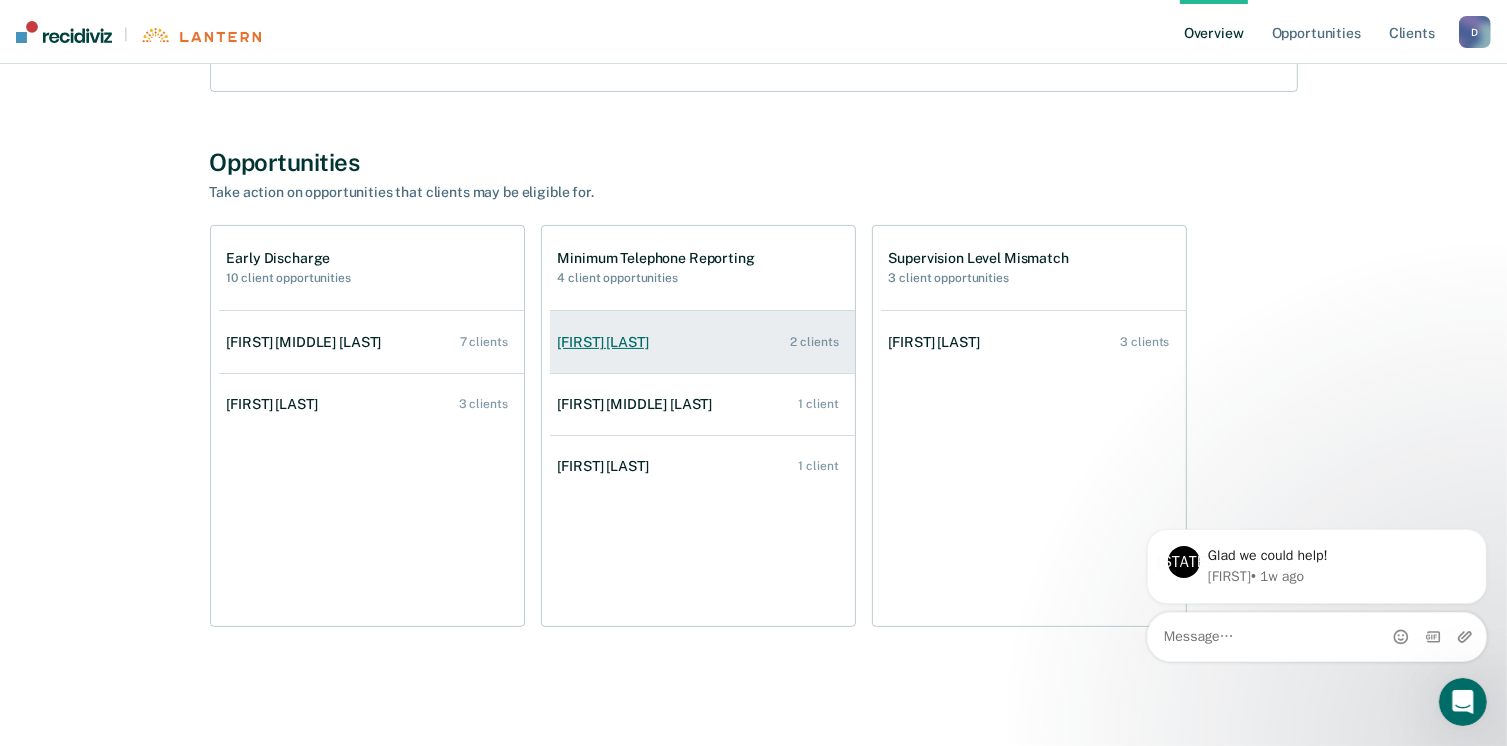 click on "[FIRST] [LAST]" at bounding box center (276, 404) 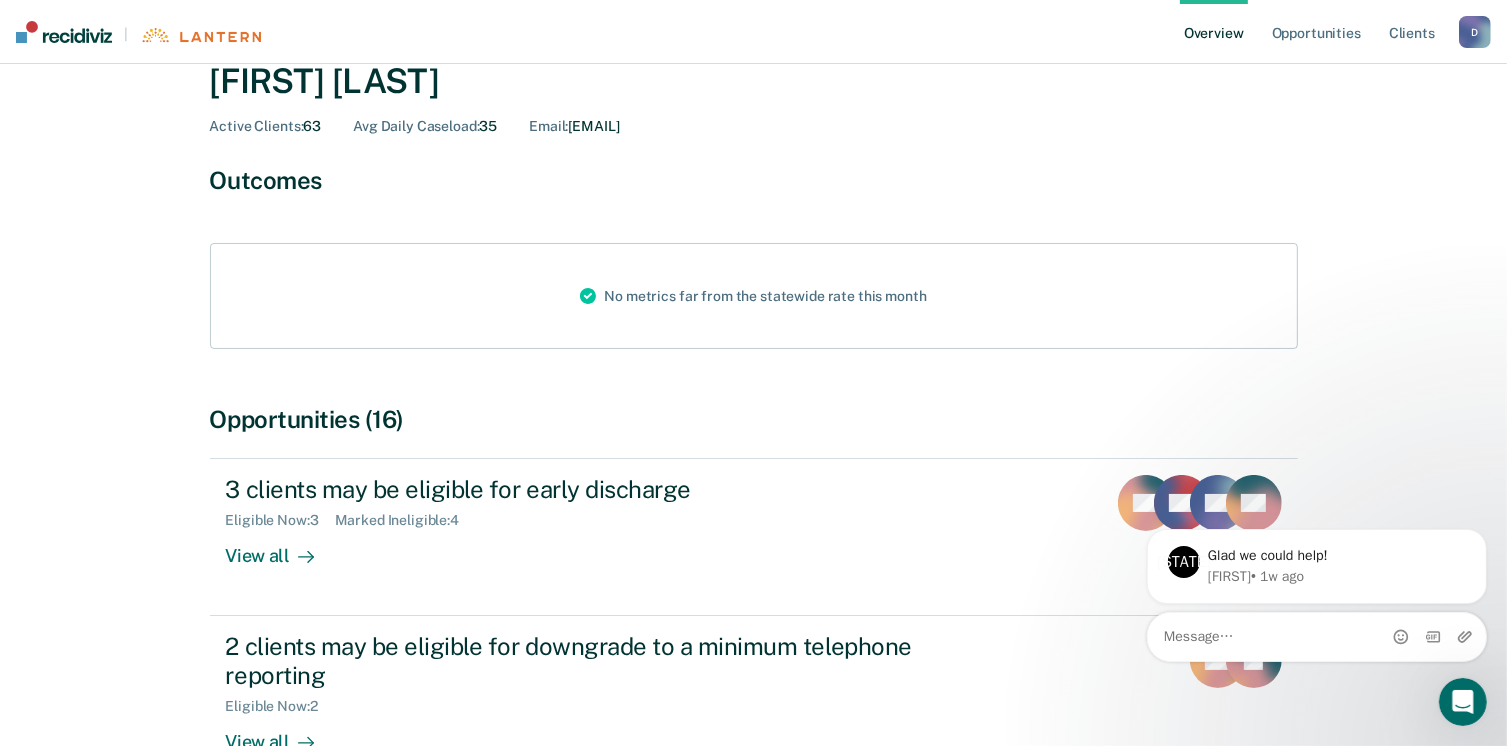 scroll, scrollTop: 300, scrollLeft: 0, axis: vertical 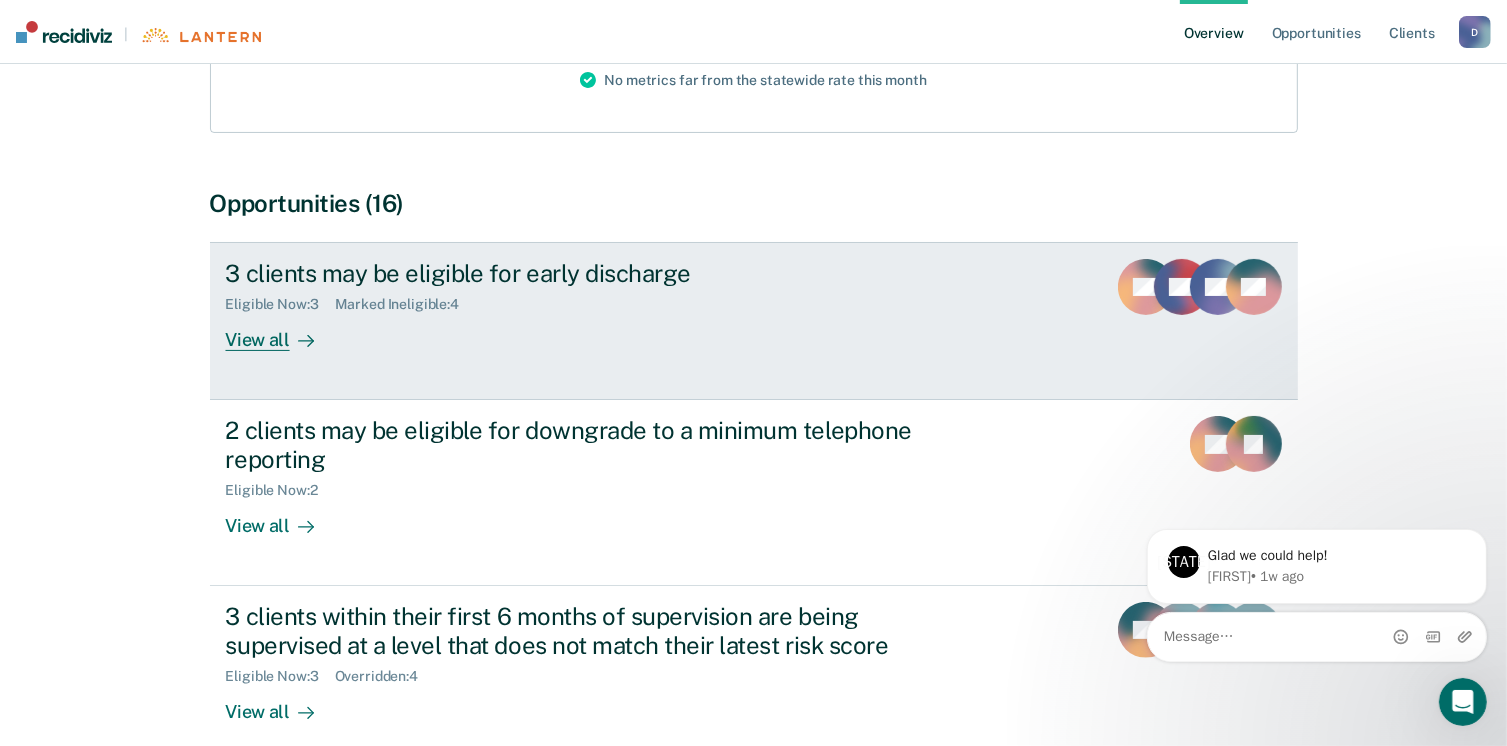 click on "View all" at bounding box center [282, 332] 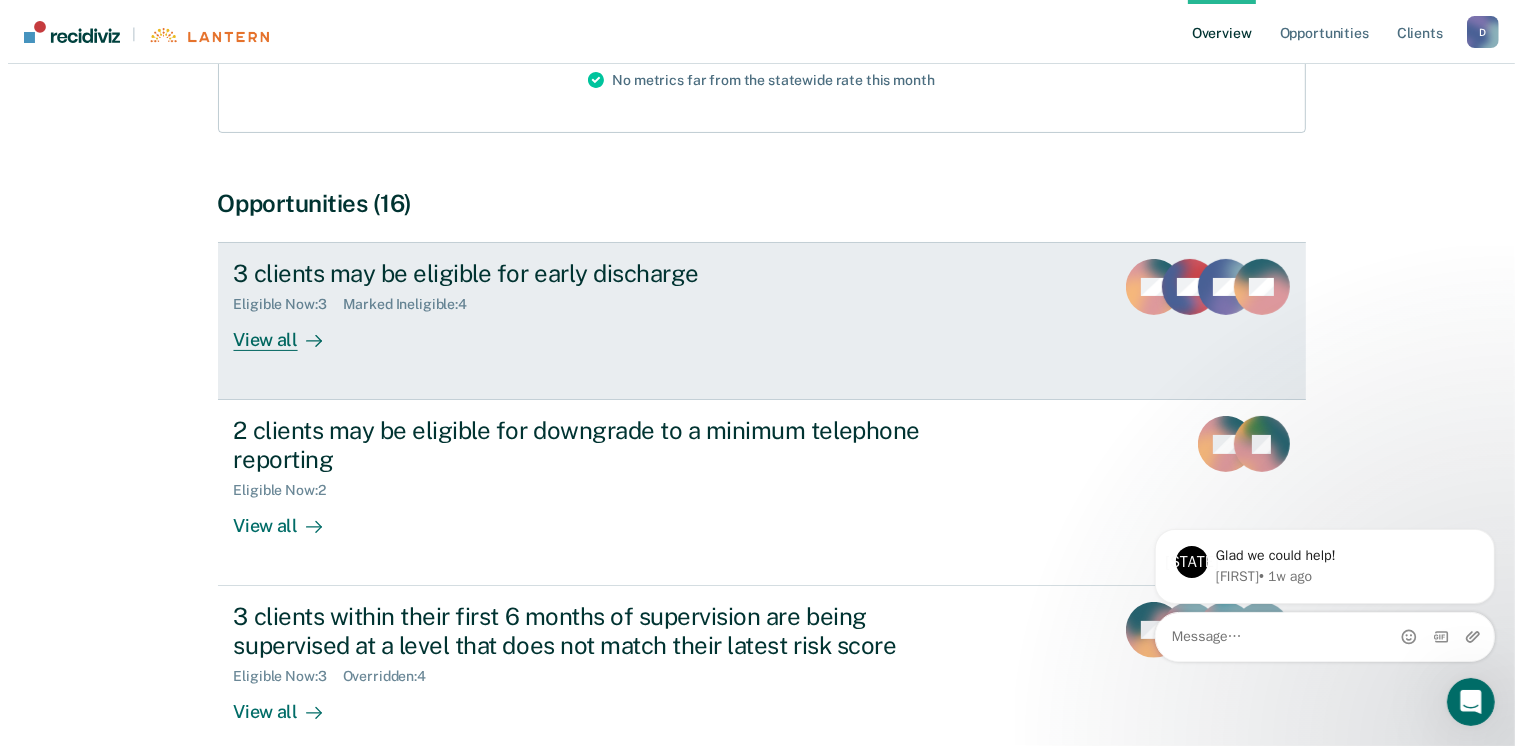 scroll, scrollTop: 0, scrollLeft: 0, axis: both 